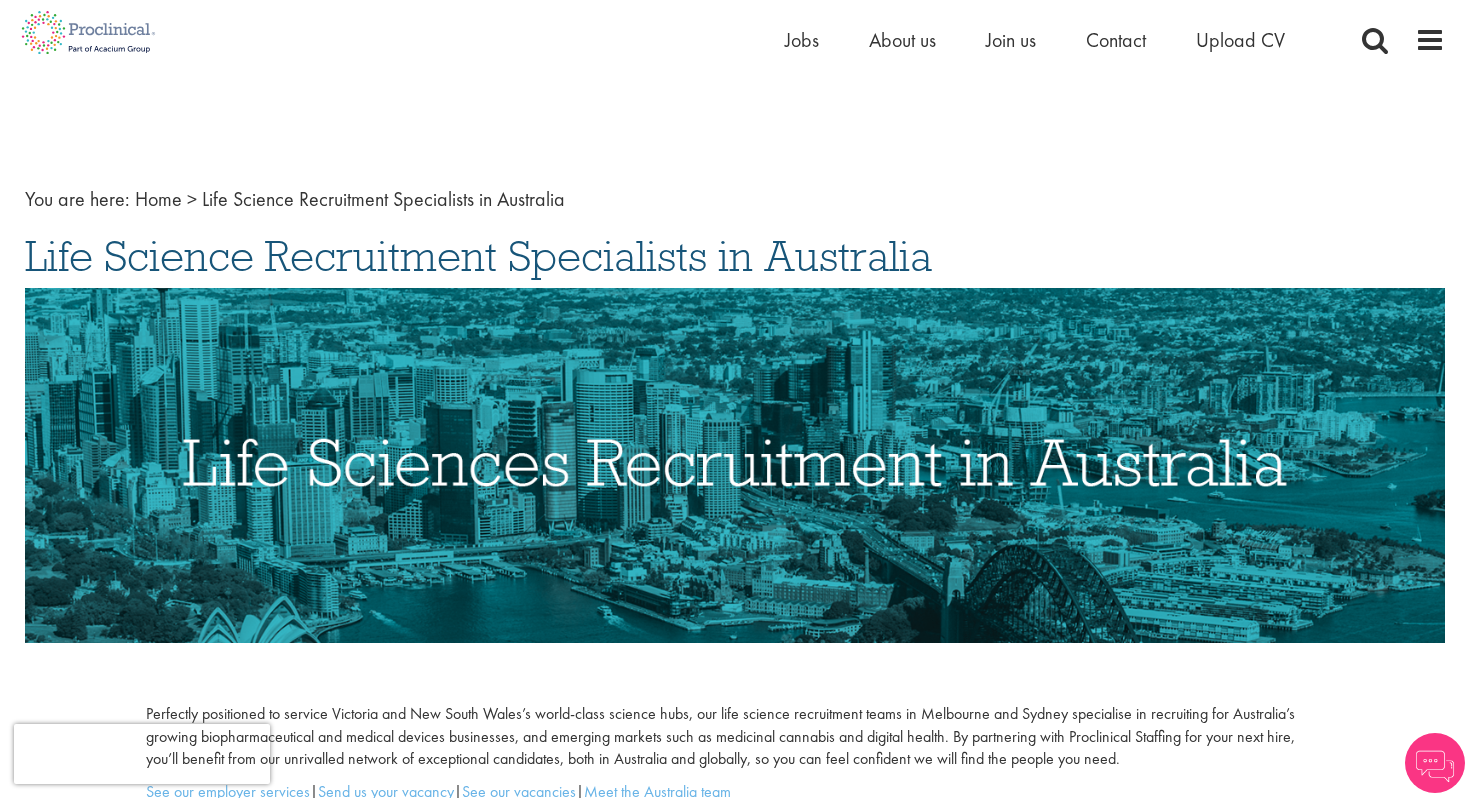 scroll, scrollTop: 635, scrollLeft: 0, axis: vertical 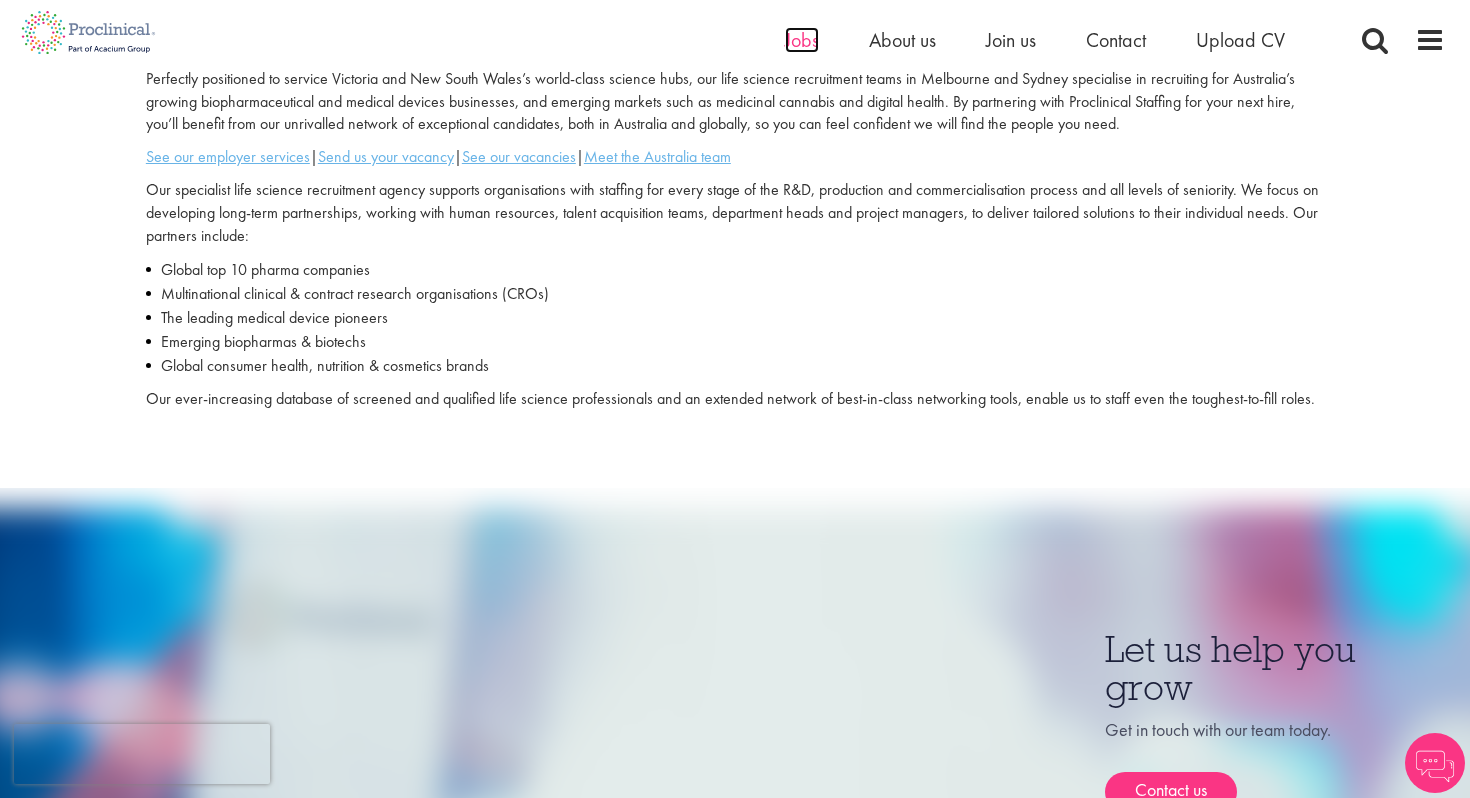 click on "Jobs" at bounding box center [802, 40] 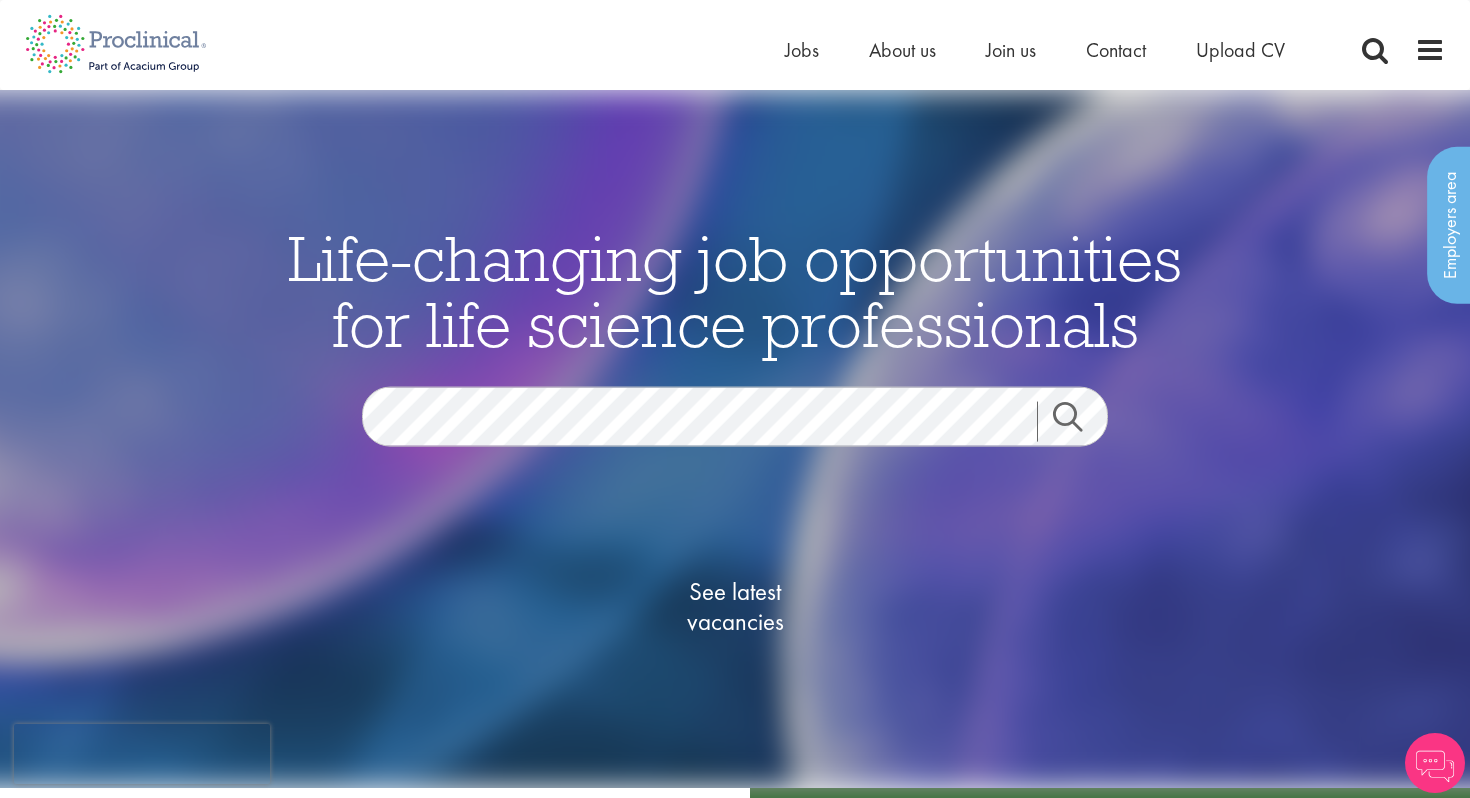 scroll, scrollTop: 0, scrollLeft: 0, axis: both 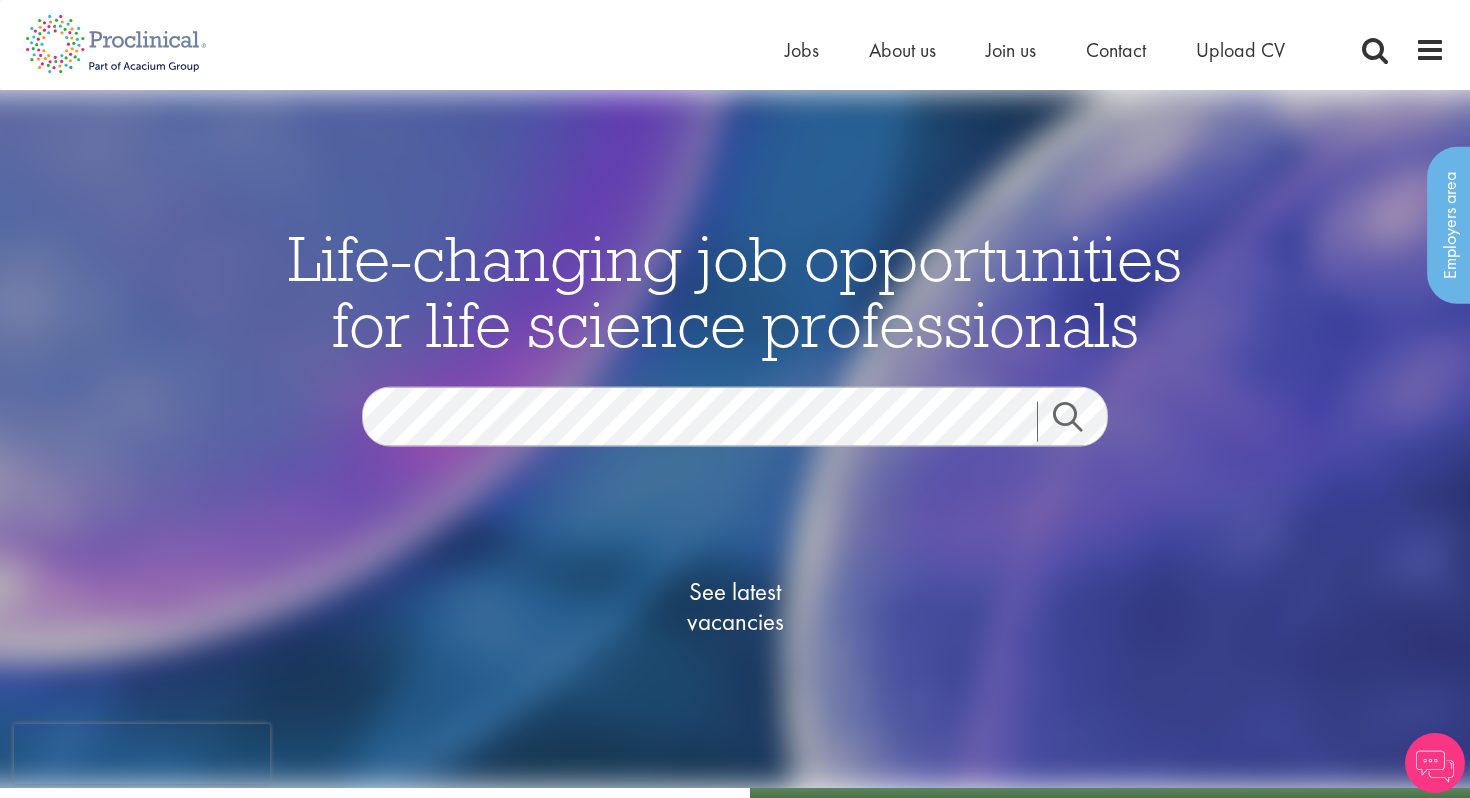 click on "Search" at bounding box center (1080, 421) 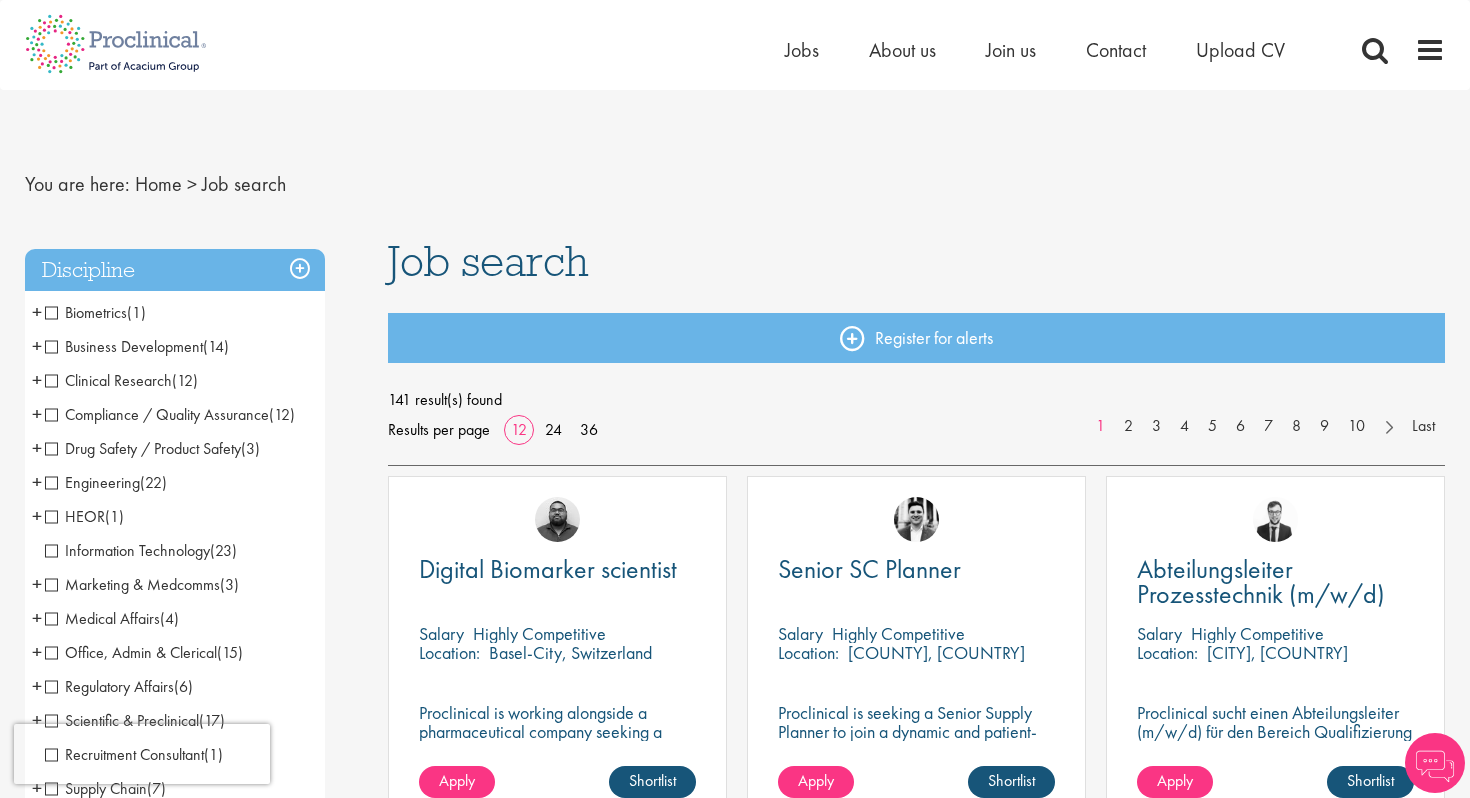scroll, scrollTop: 0, scrollLeft: 0, axis: both 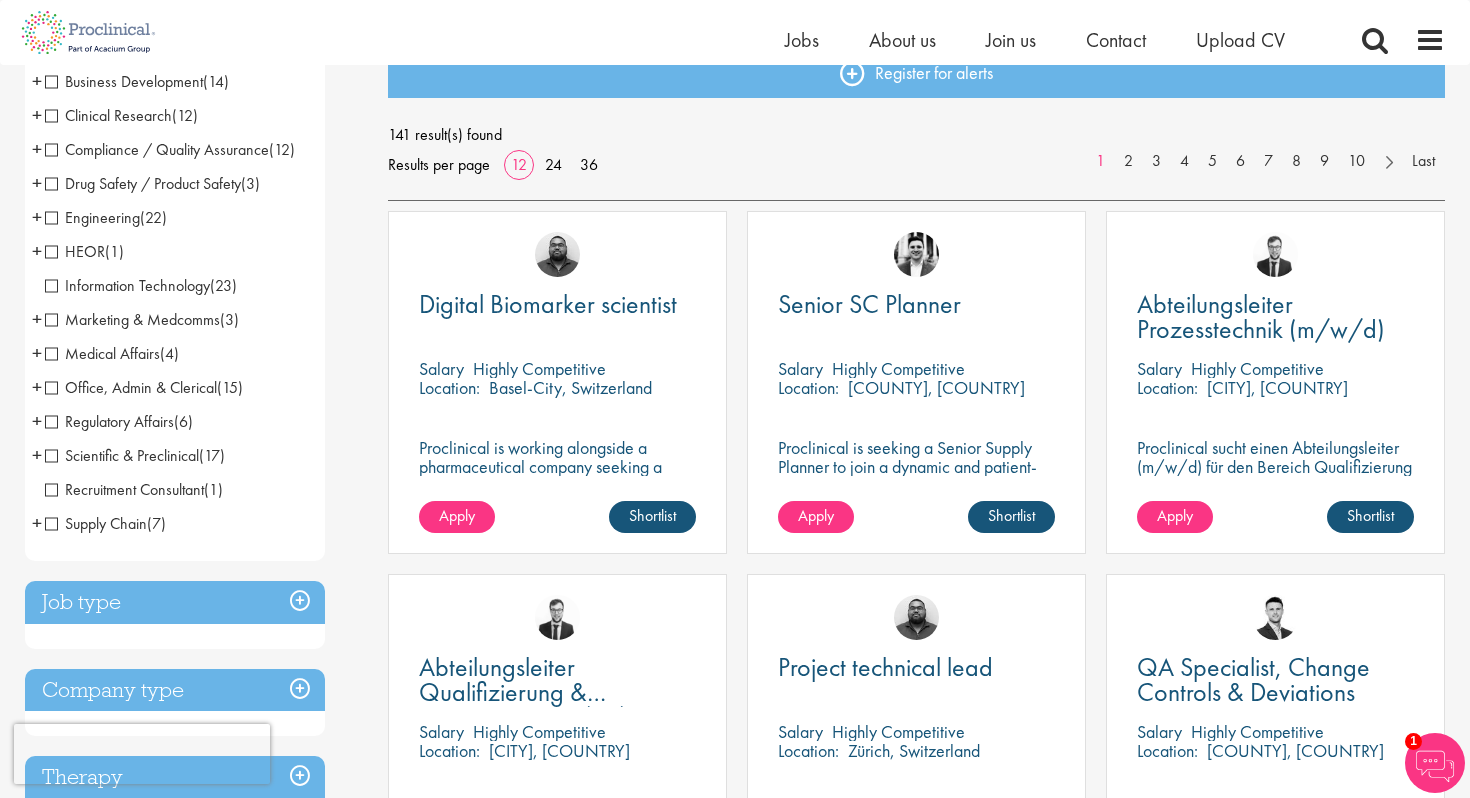 click on "Supply Chain" at bounding box center (96, 523) 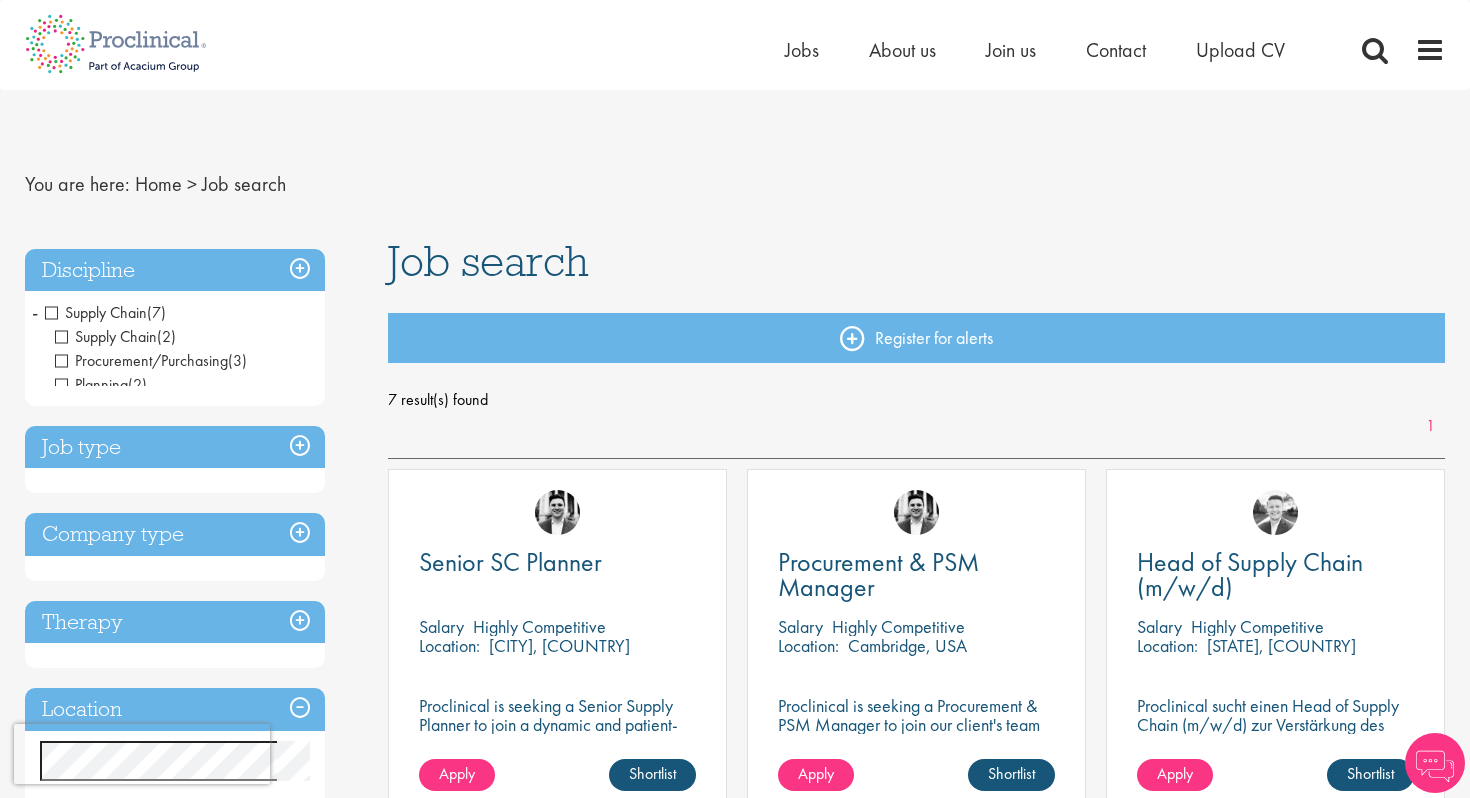 scroll, scrollTop: 0, scrollLeft: 0, axis: both 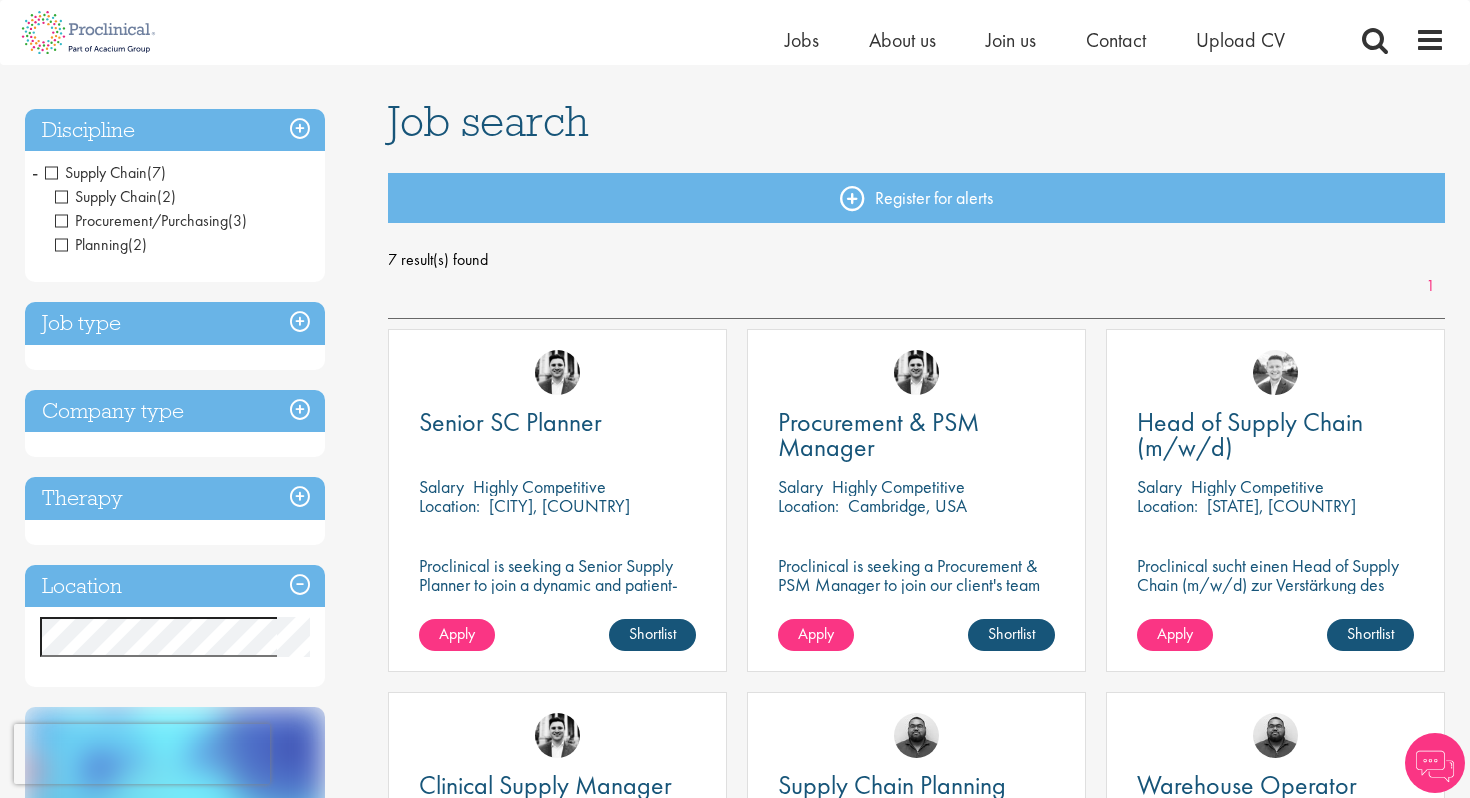 click on "Job type" at bounding box center (175, 323) 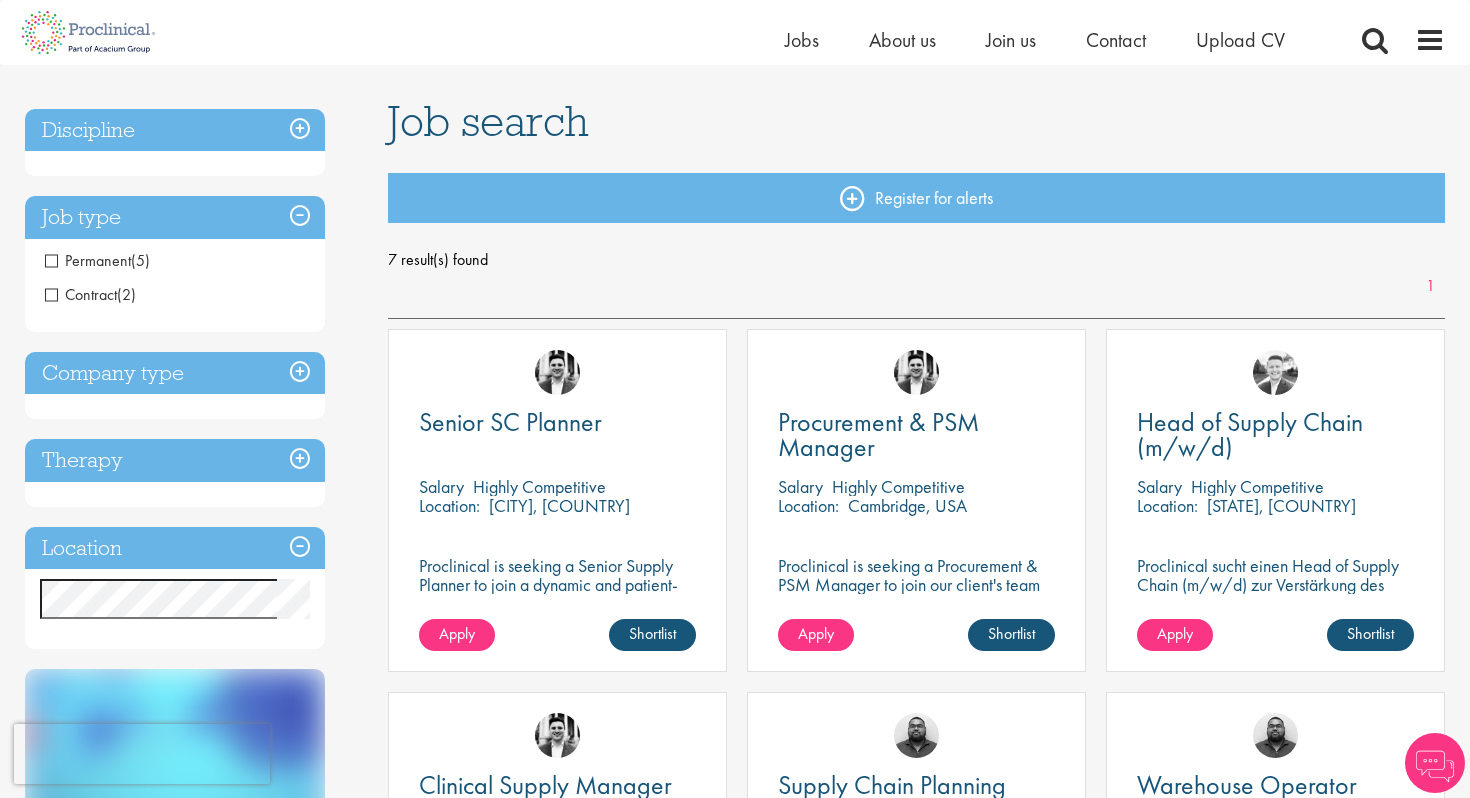 click on "Company type" at bounding box center (175, 373) 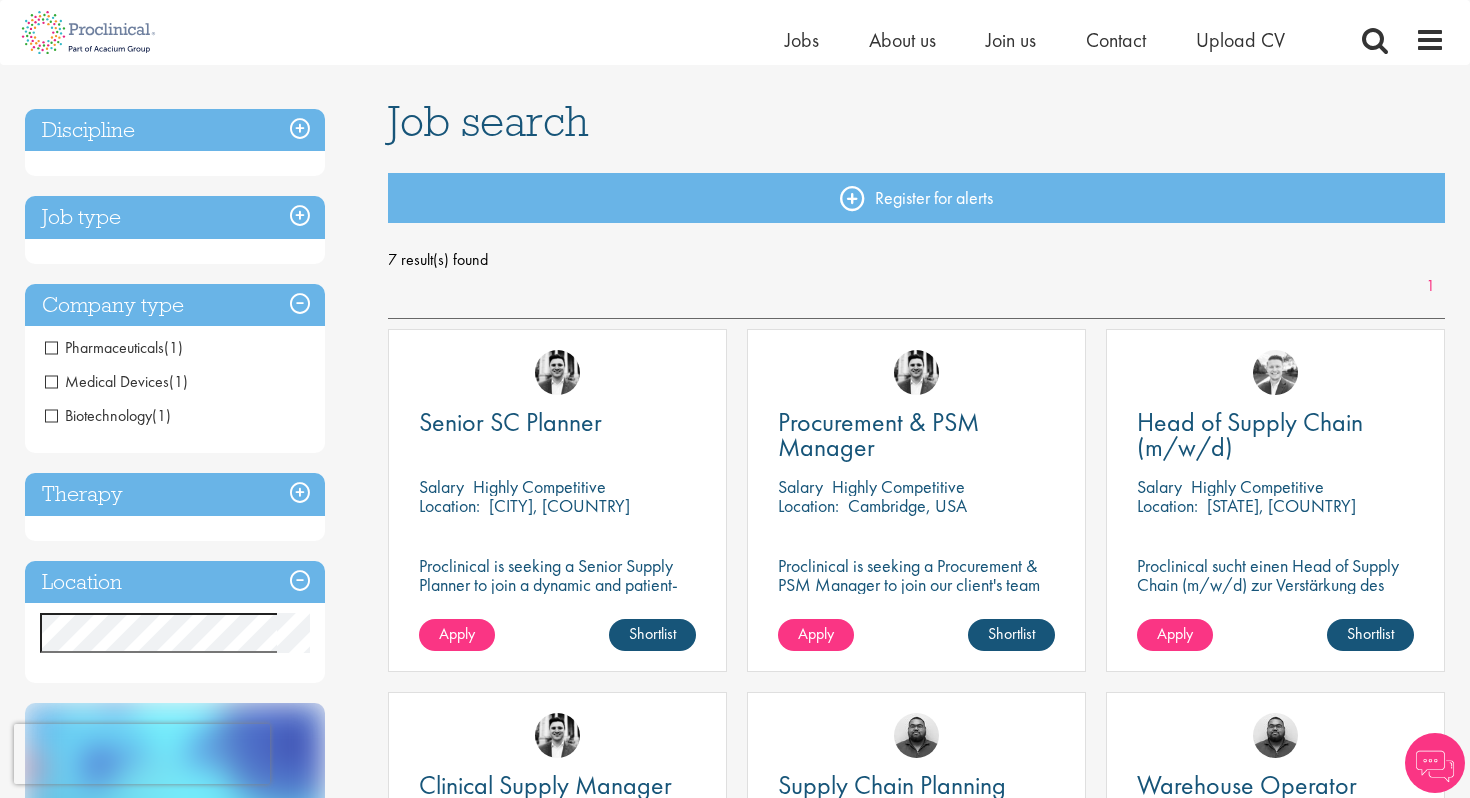 click on "Therapy" at bounding box center [175, 494] 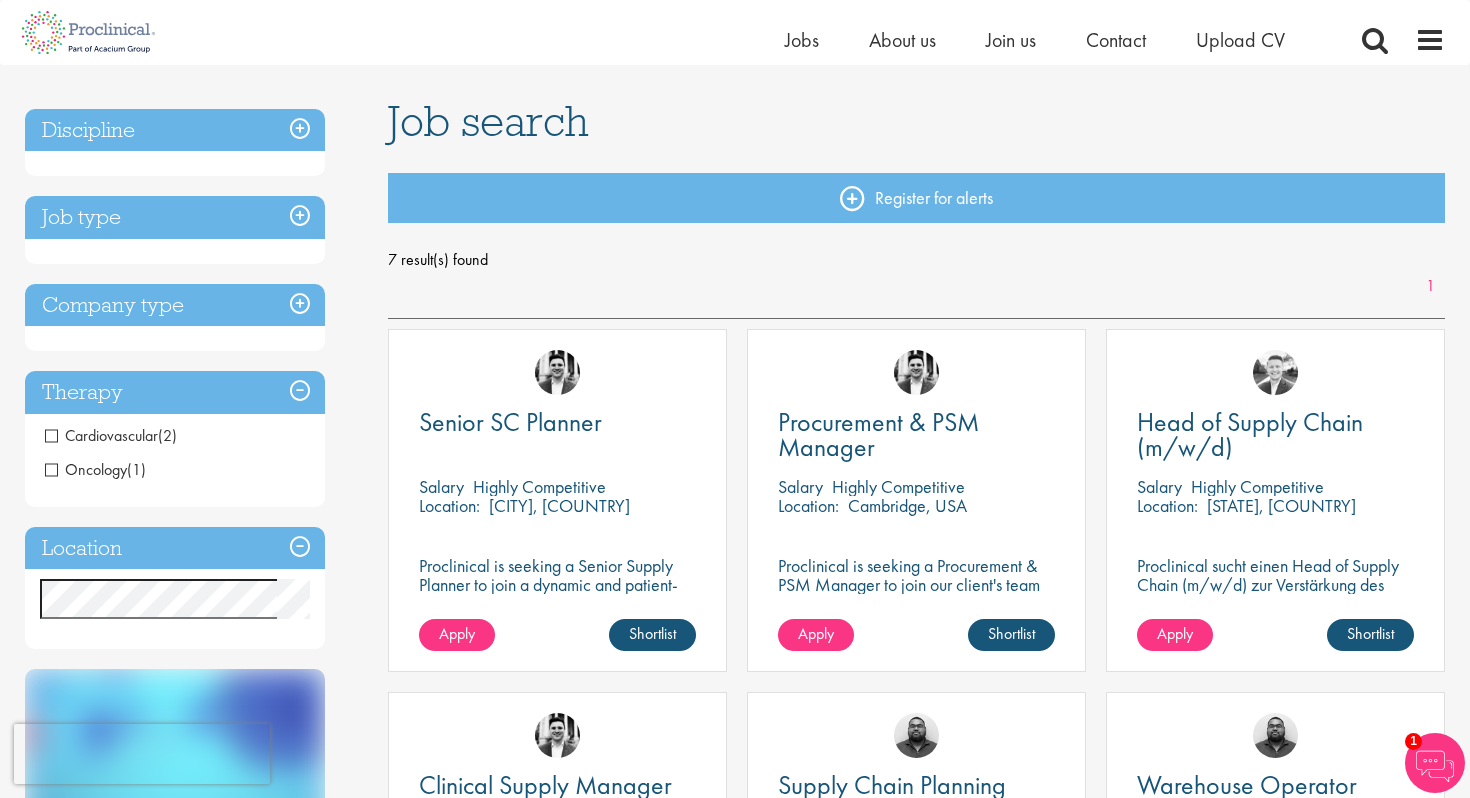 click on "Company type" at bounding box center (175, 305) 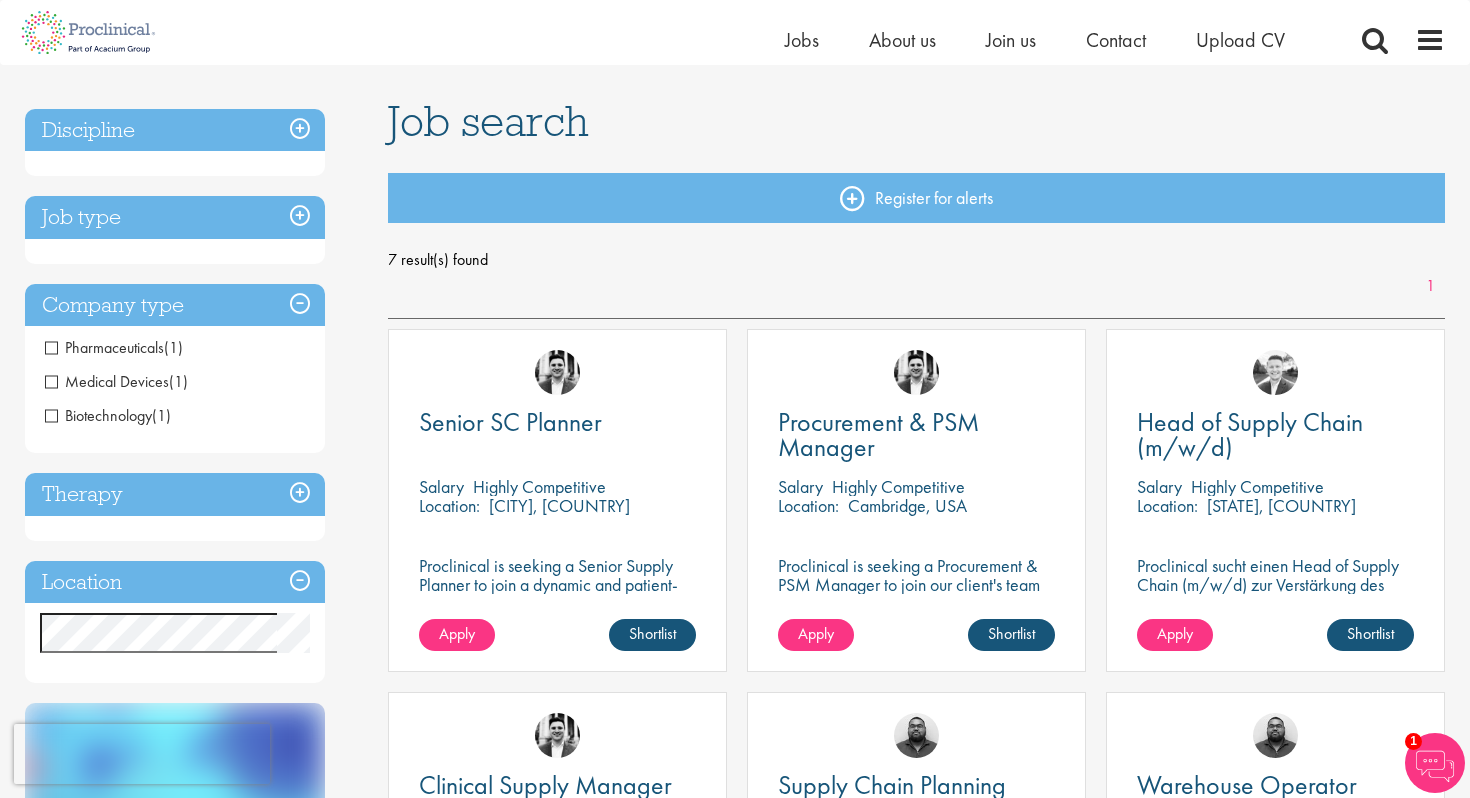 click on "Biotechnology" at bounding box center [98, 415] 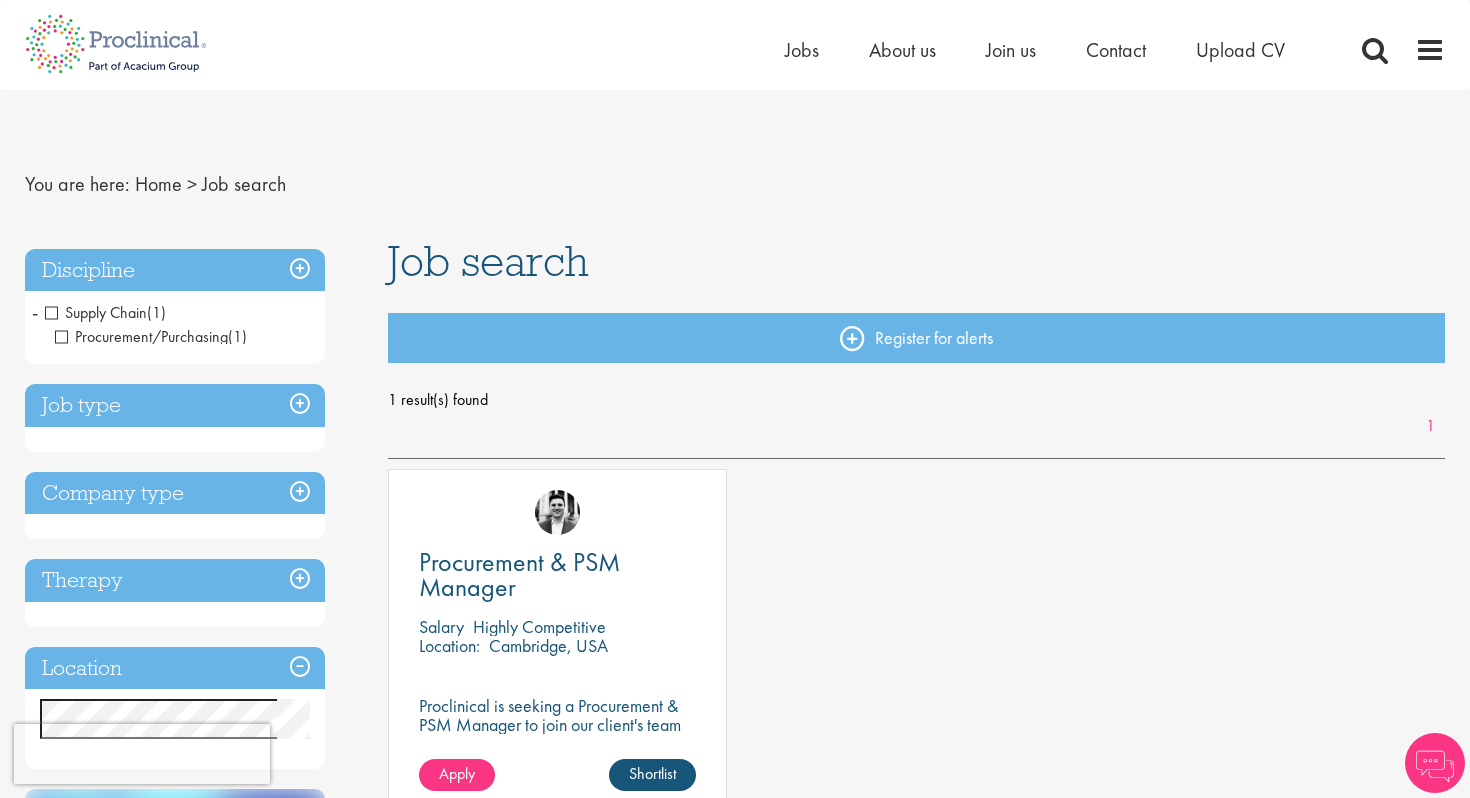 scroll, scrollTop: 109, scrollLeft: 0, axis: vertical 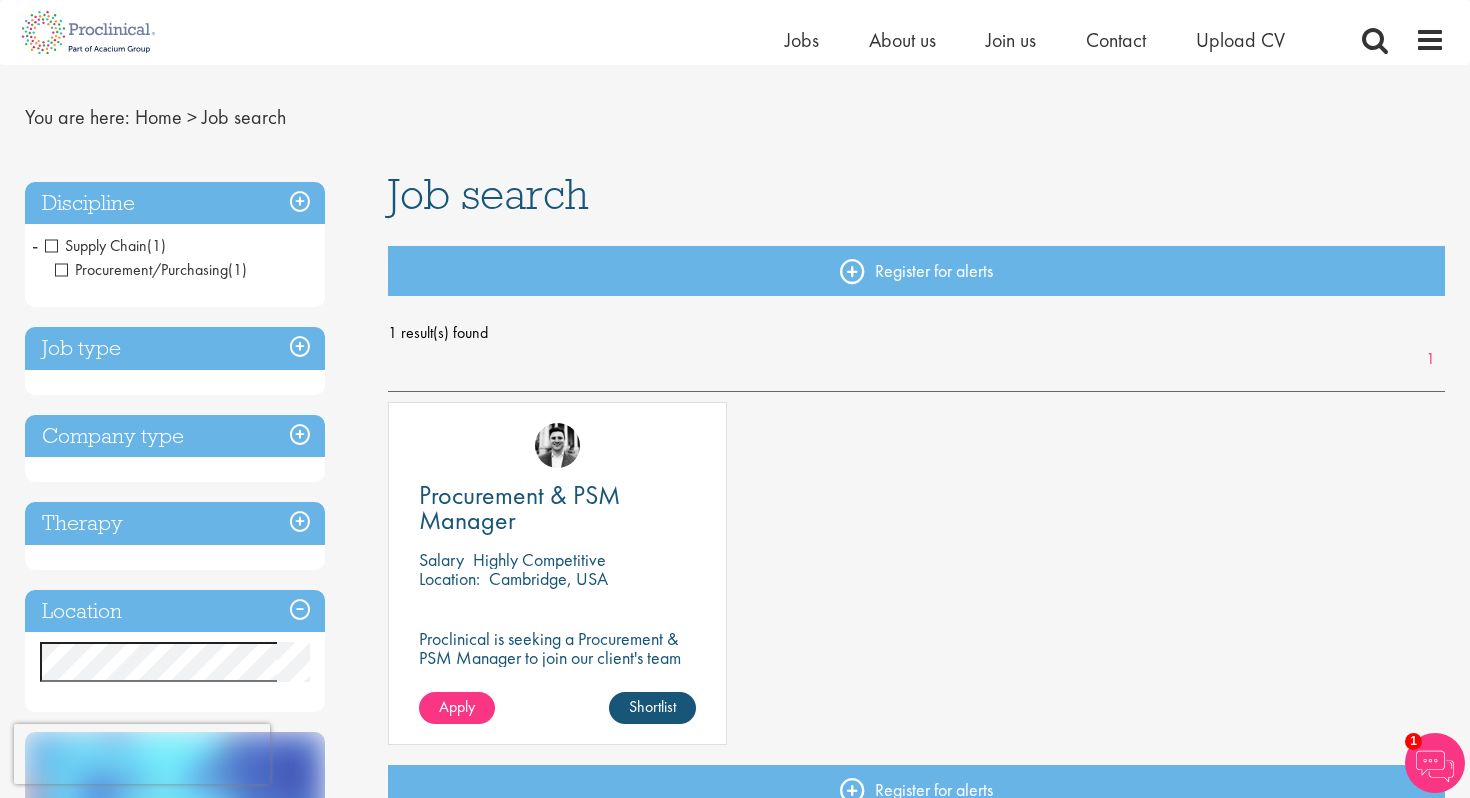 click on "Location" at bounding box center (175, 611) 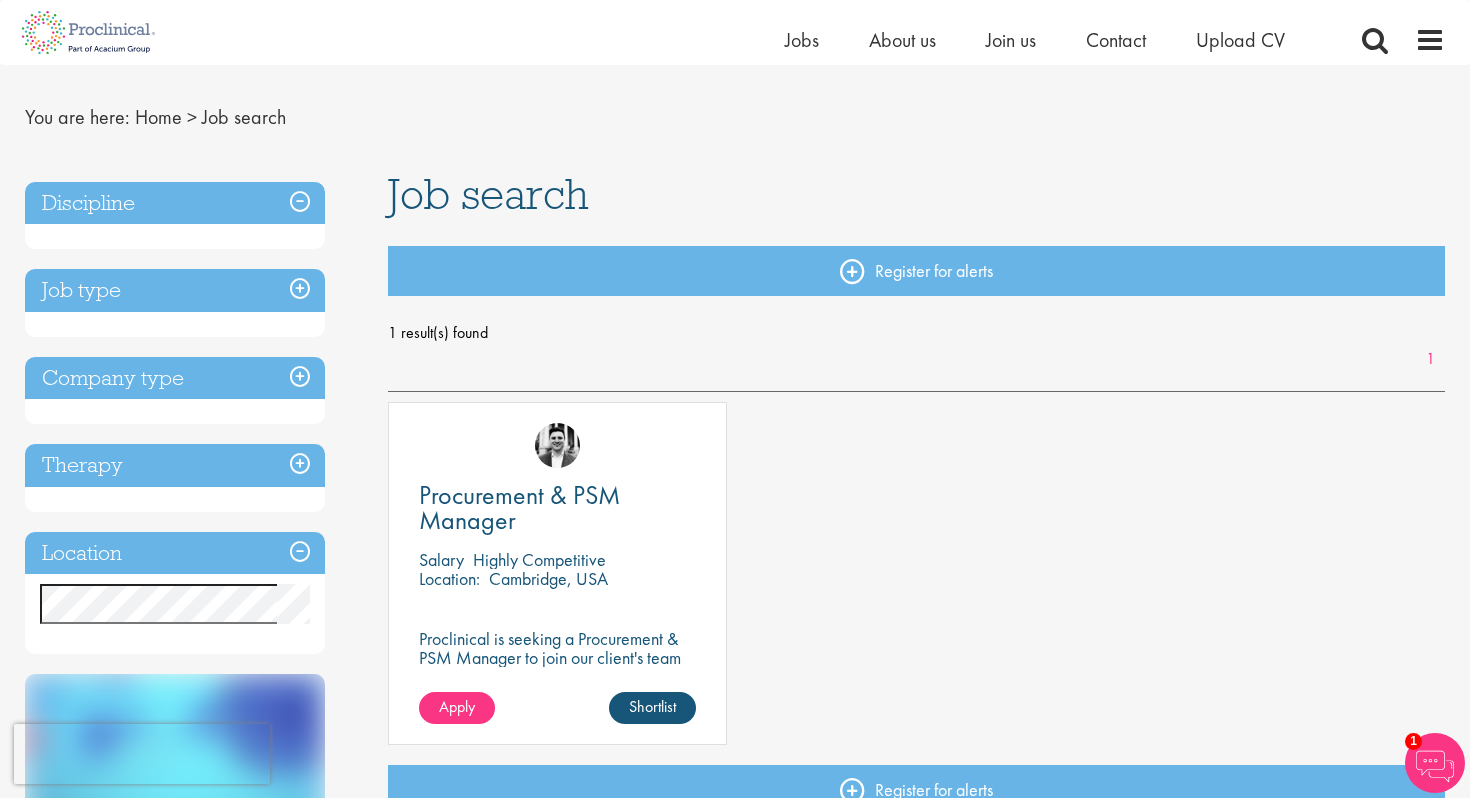 click on "Discipline" at bounding box center [175, 203] 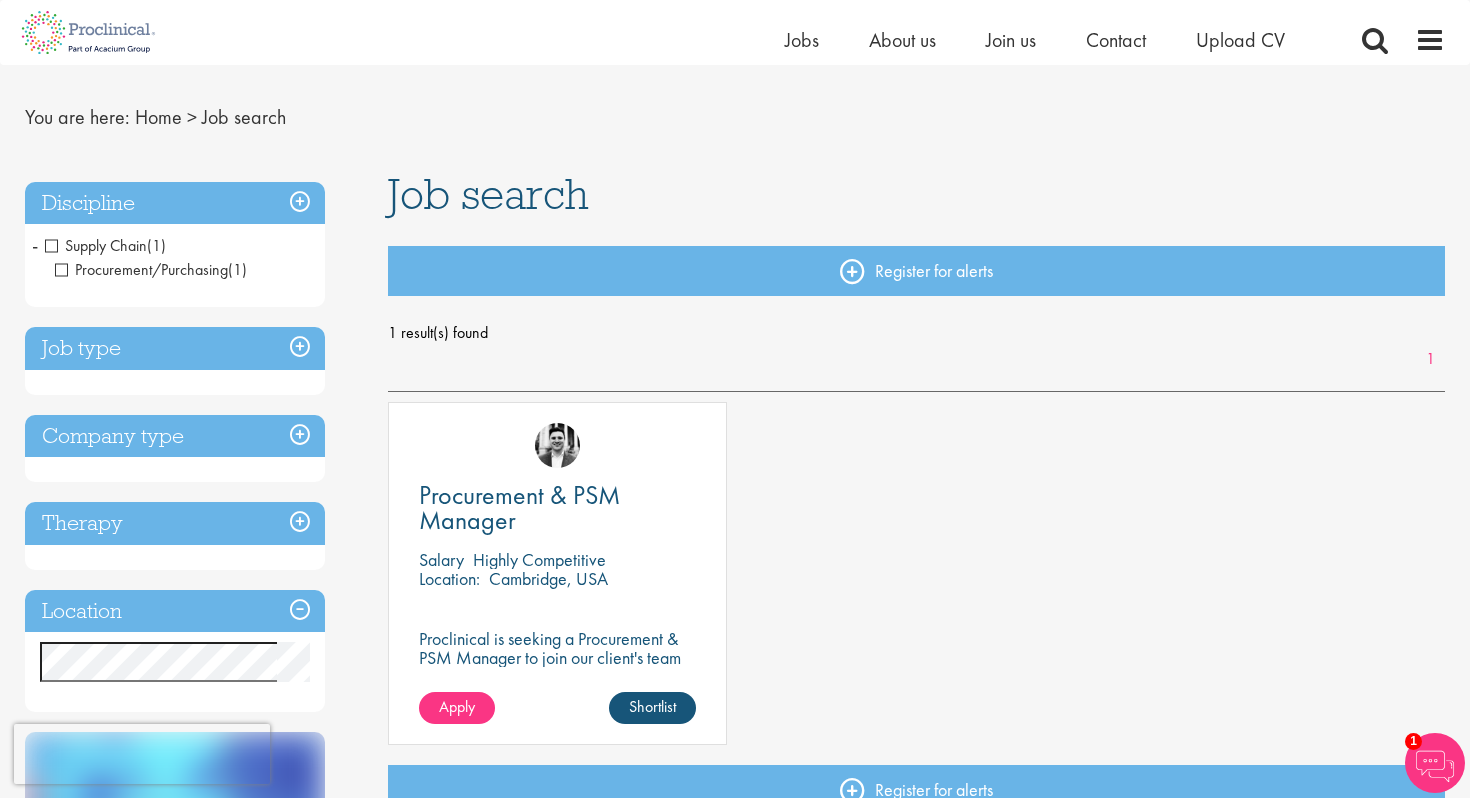 click on "Supply Chain" at bounding box center [96, 245] 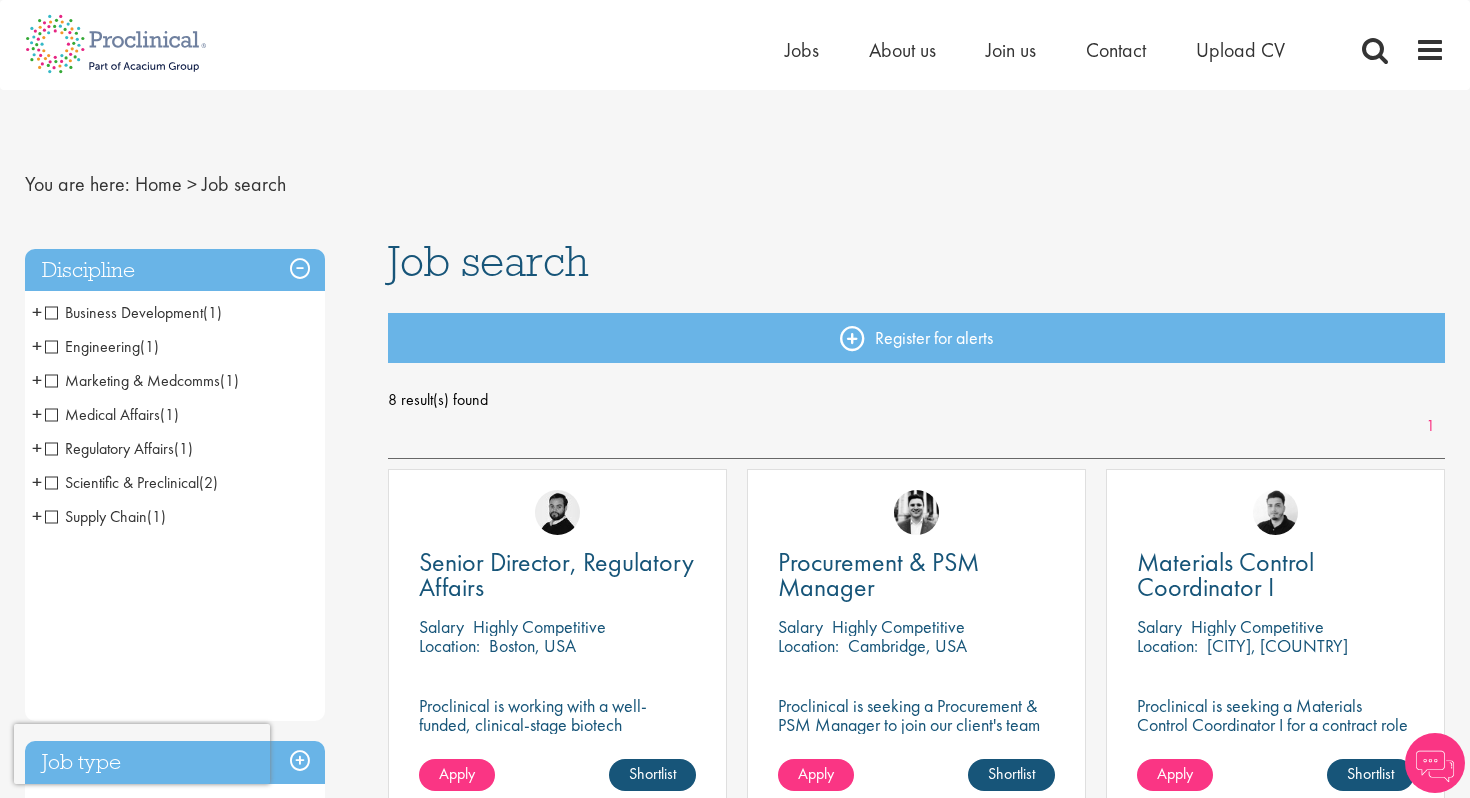 scroll, scrollTop: 0, scrollLeft: 0, axis: both 